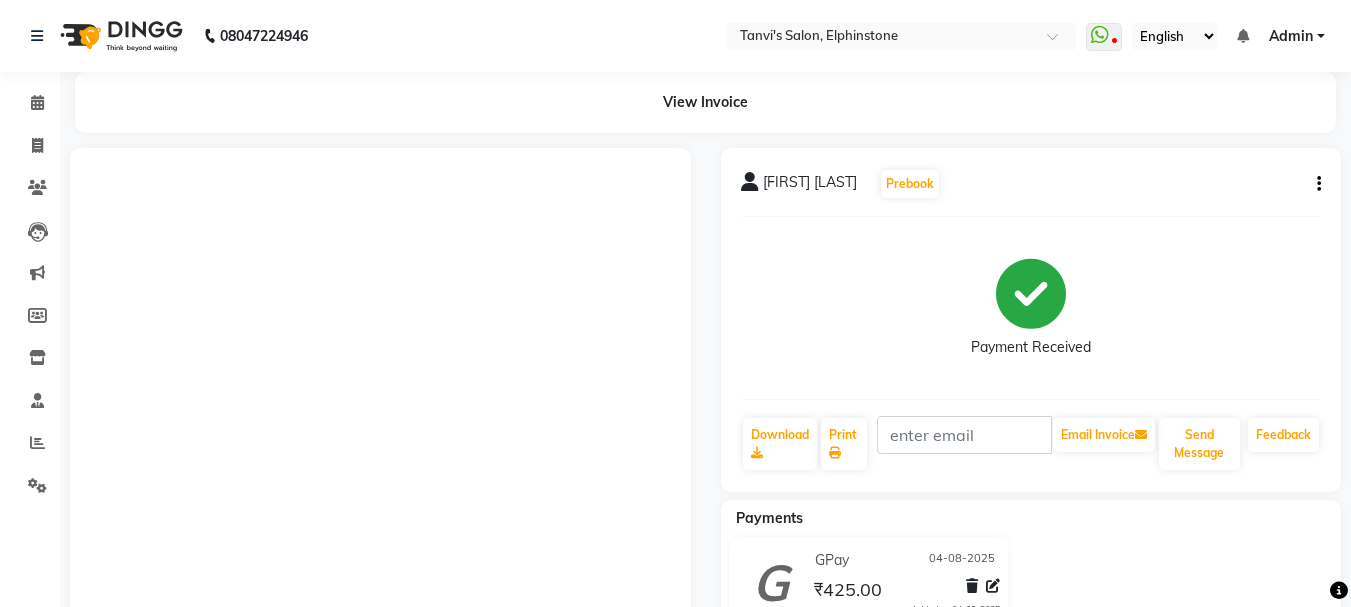 scroll, scrollTop: 0, scrollLeft: 0, axis: both 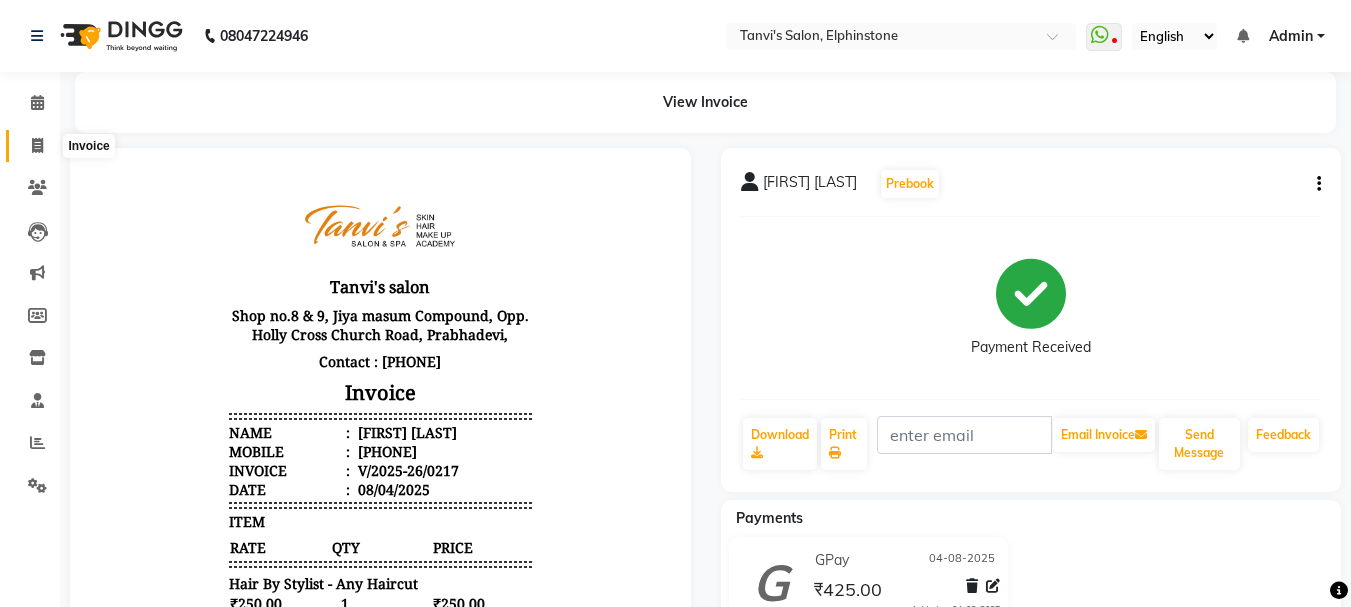 click 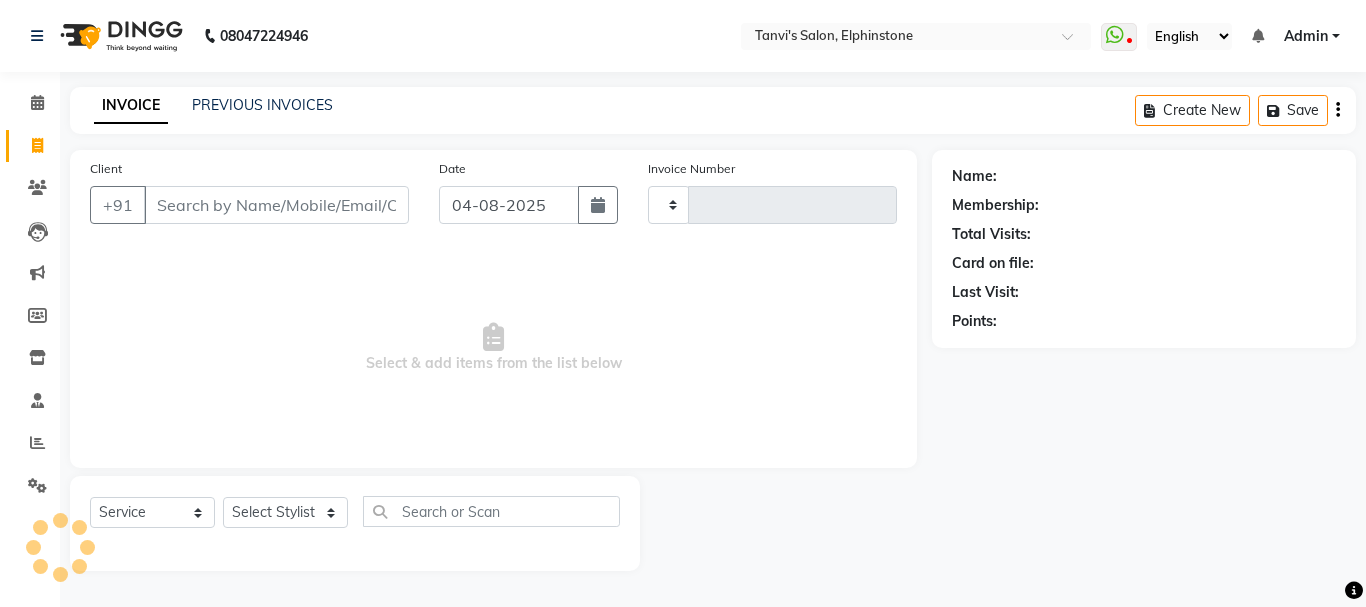 click on "Client" at bounding box center (276, 205) 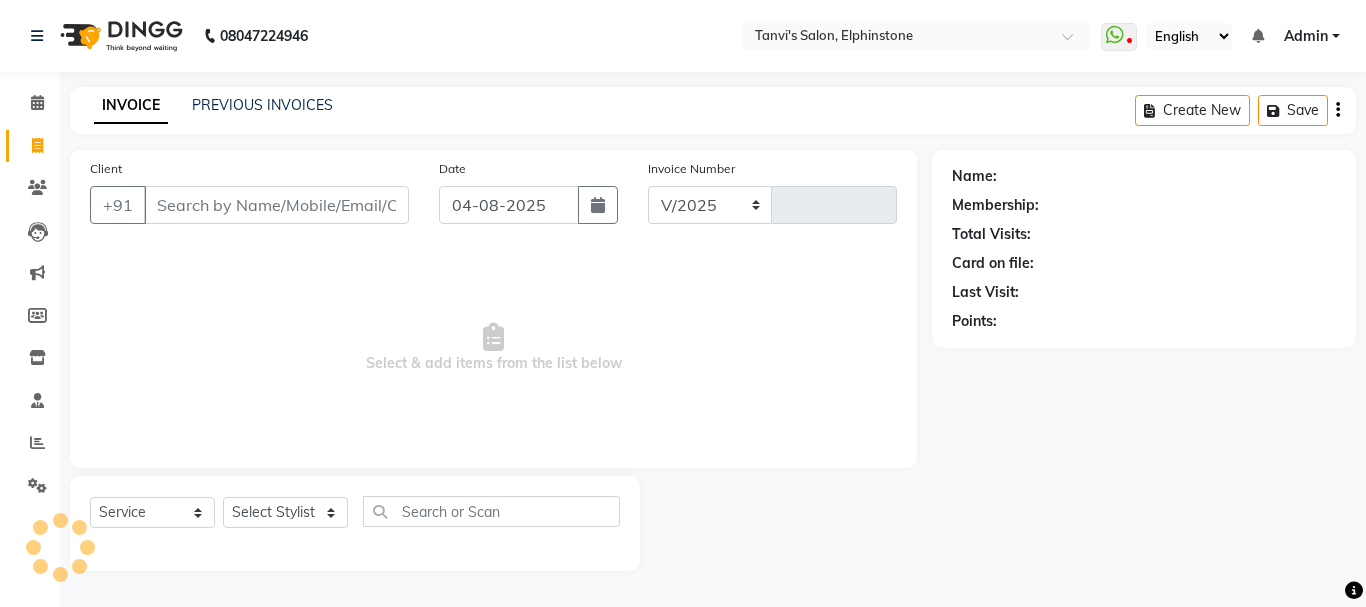 select on "716" 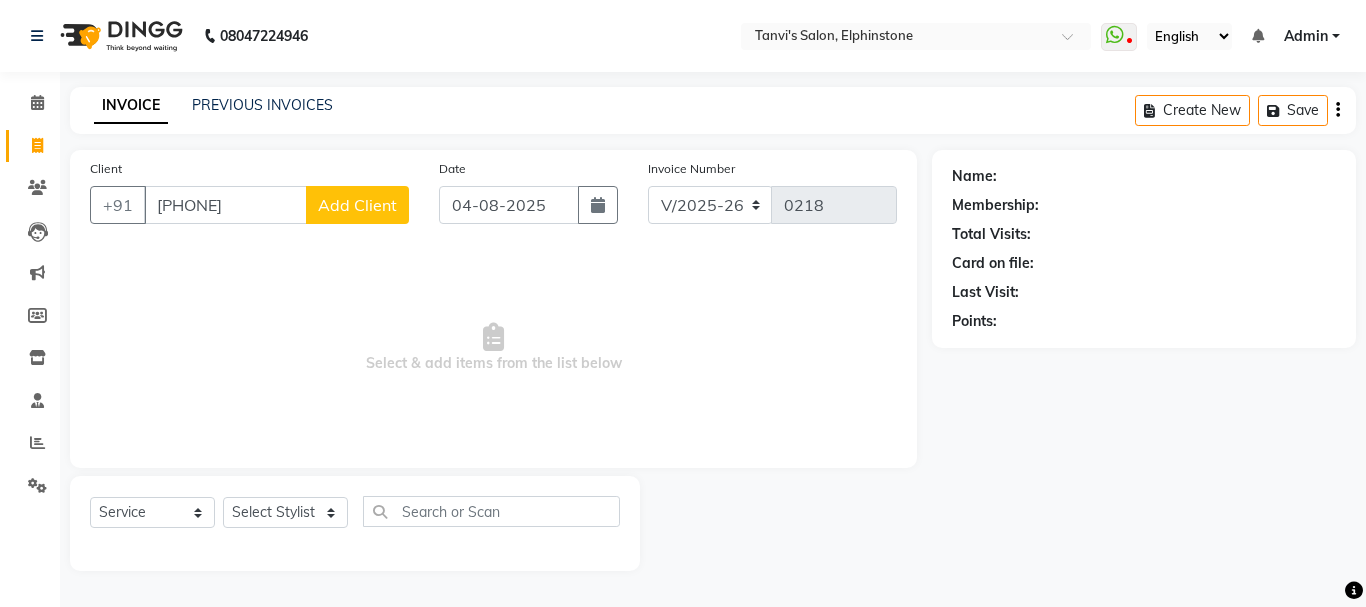 type on "[PHONE]" 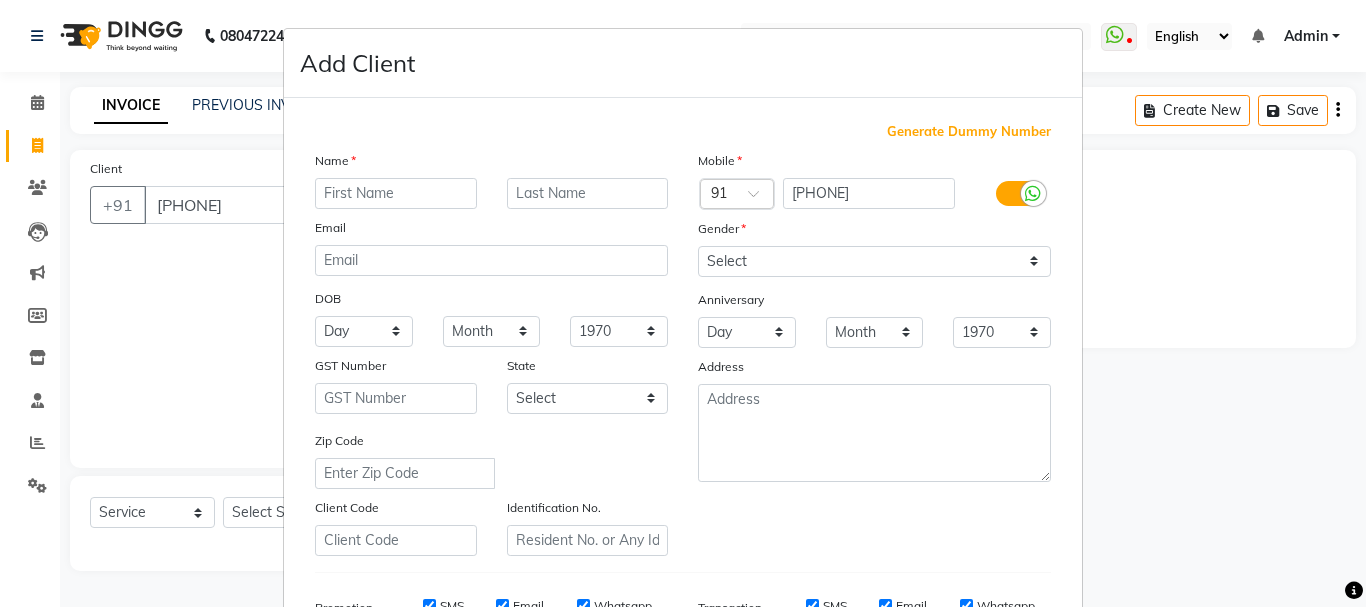click at bounding box center [396, 193] 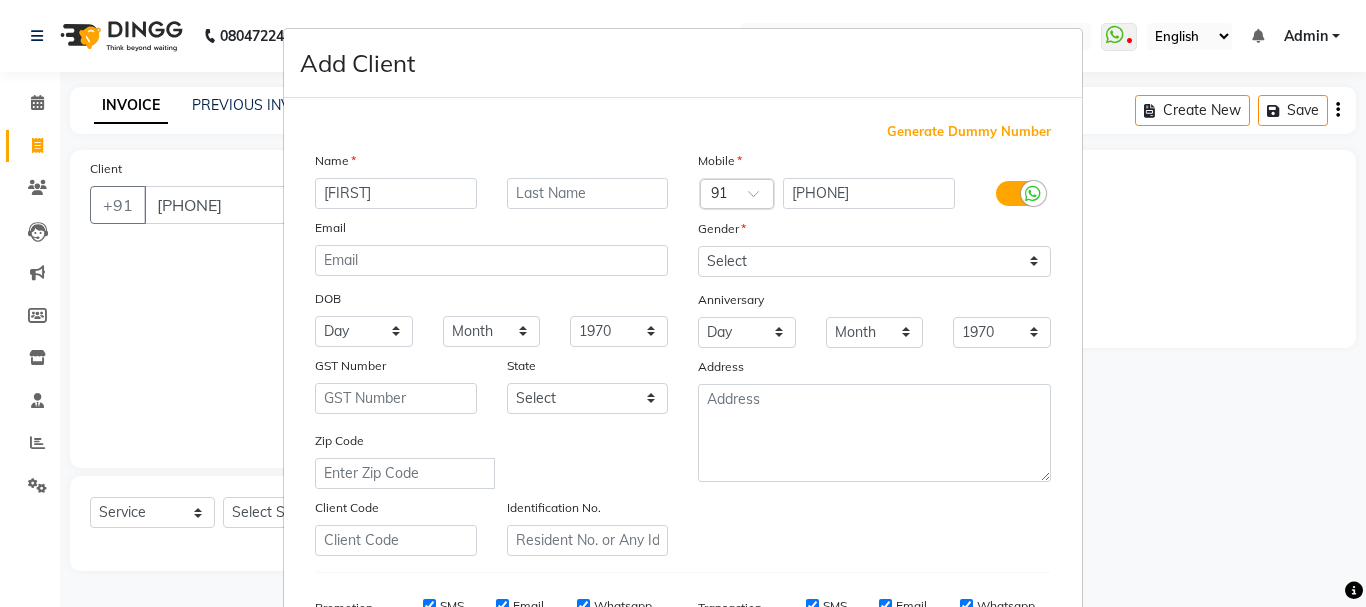 type on "[FIRST]" 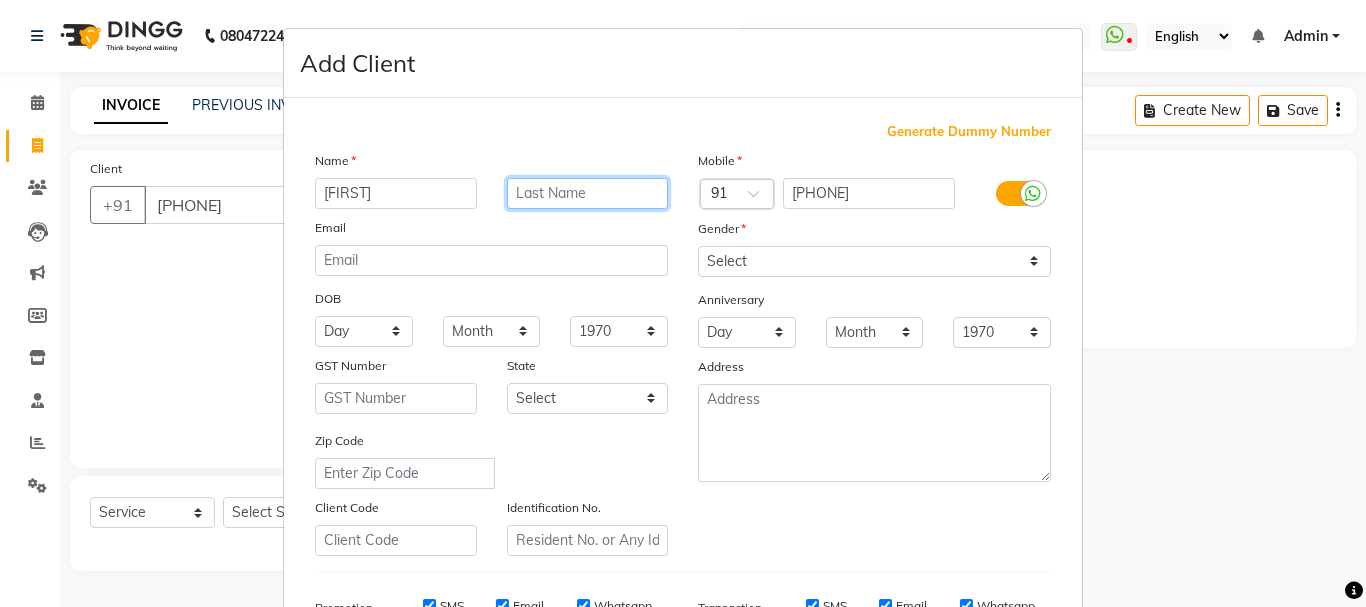 click at bounding box center (588, 193) 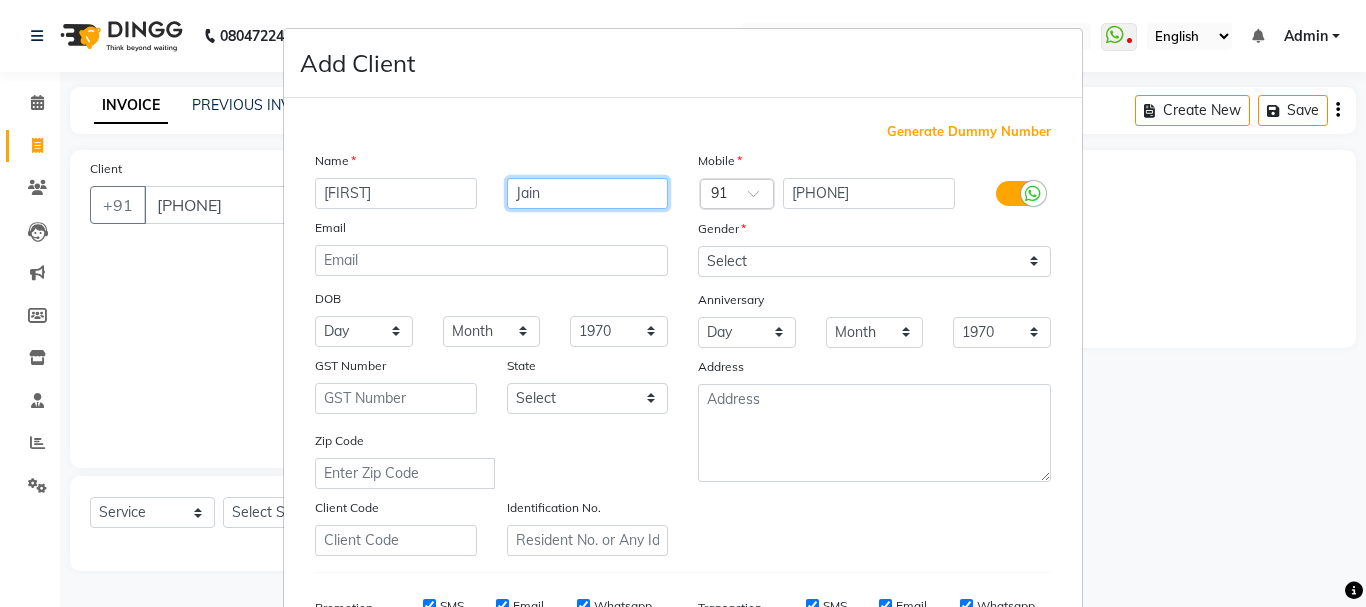 type on "Jain" 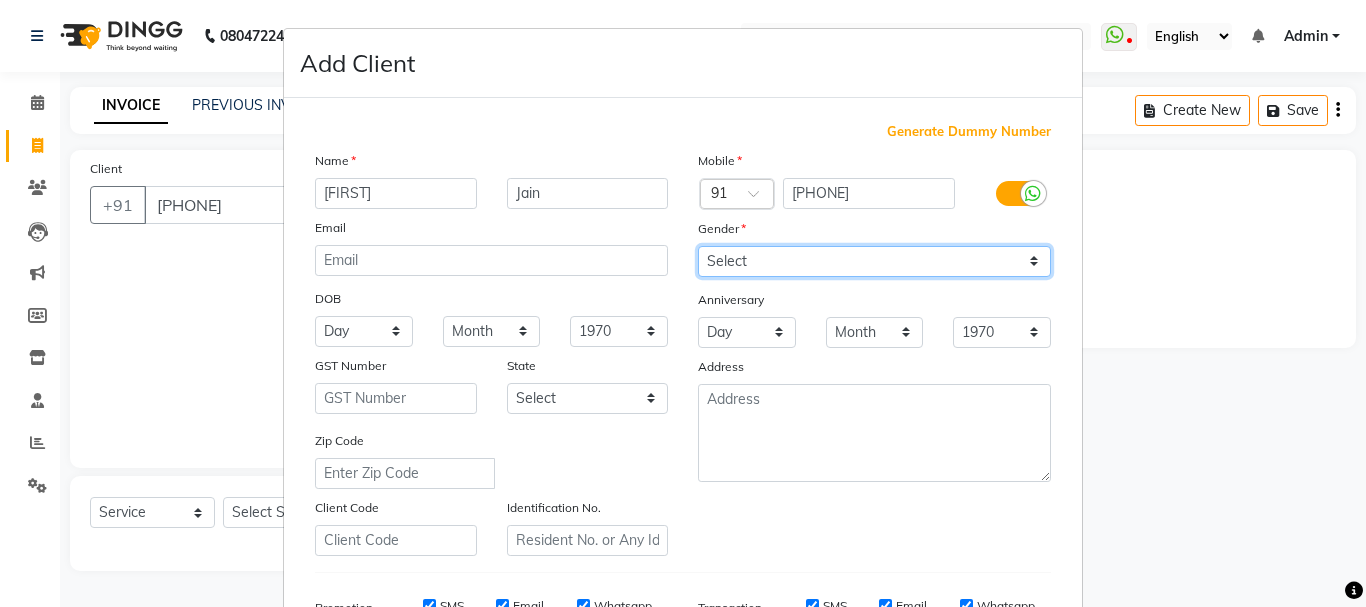 click on "Select Male Female Other Prefer Not To Say" at bounding box center [874, 261] 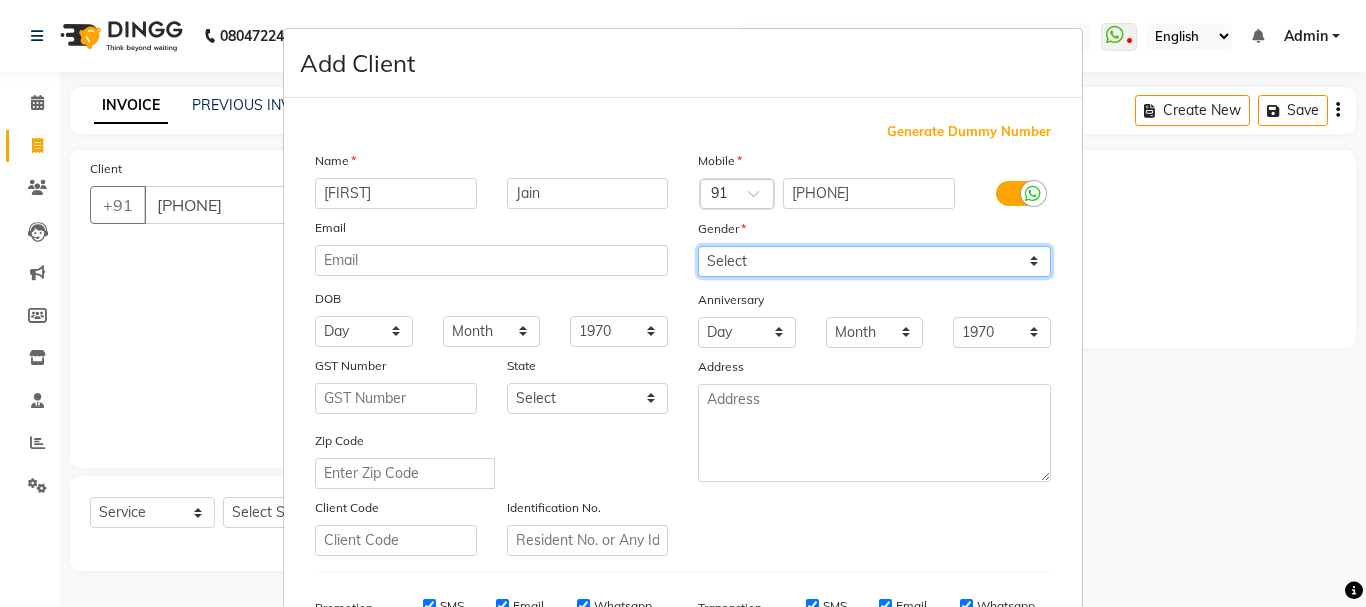 select on "female" 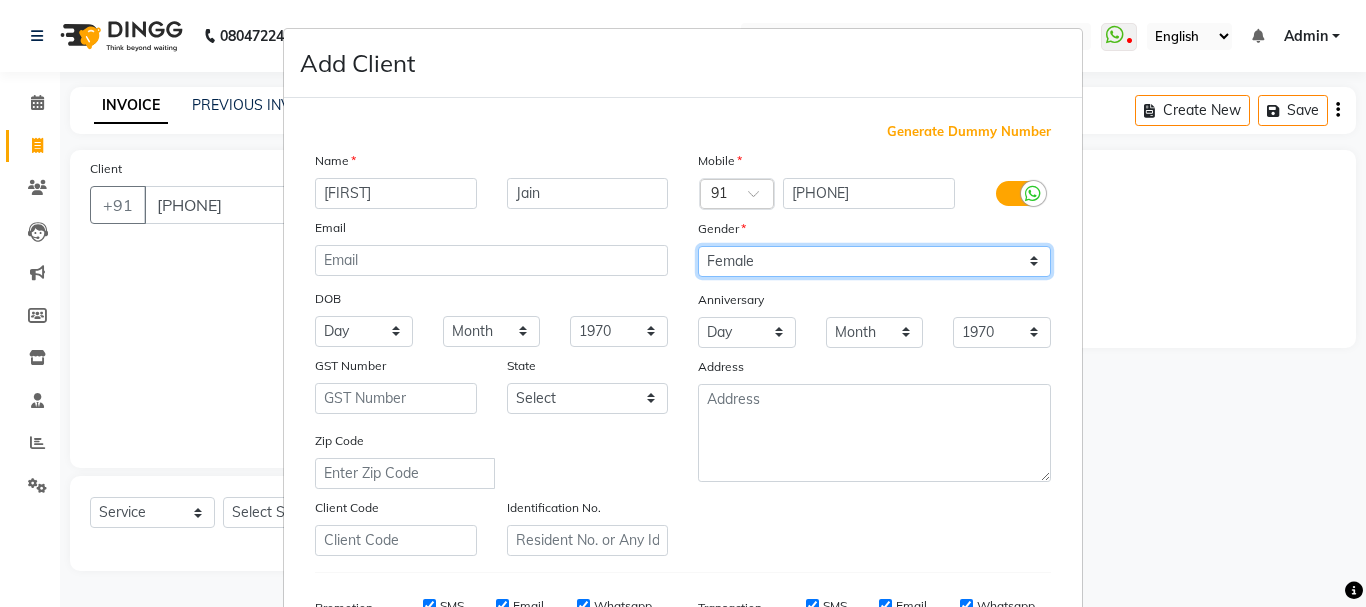 click on "Select Male Female Other Prefer Not To Say" at bounding box center [874, 261] 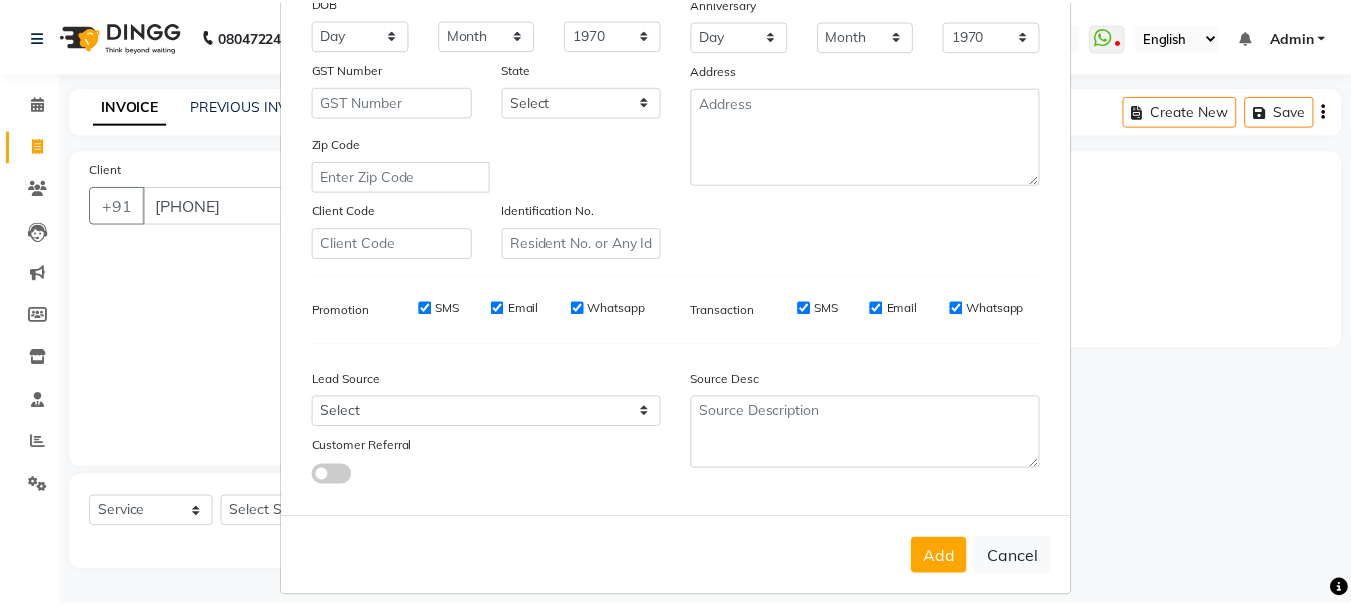 scroll, scrollTop: 316, scrollLeft: 0, axis: vertical 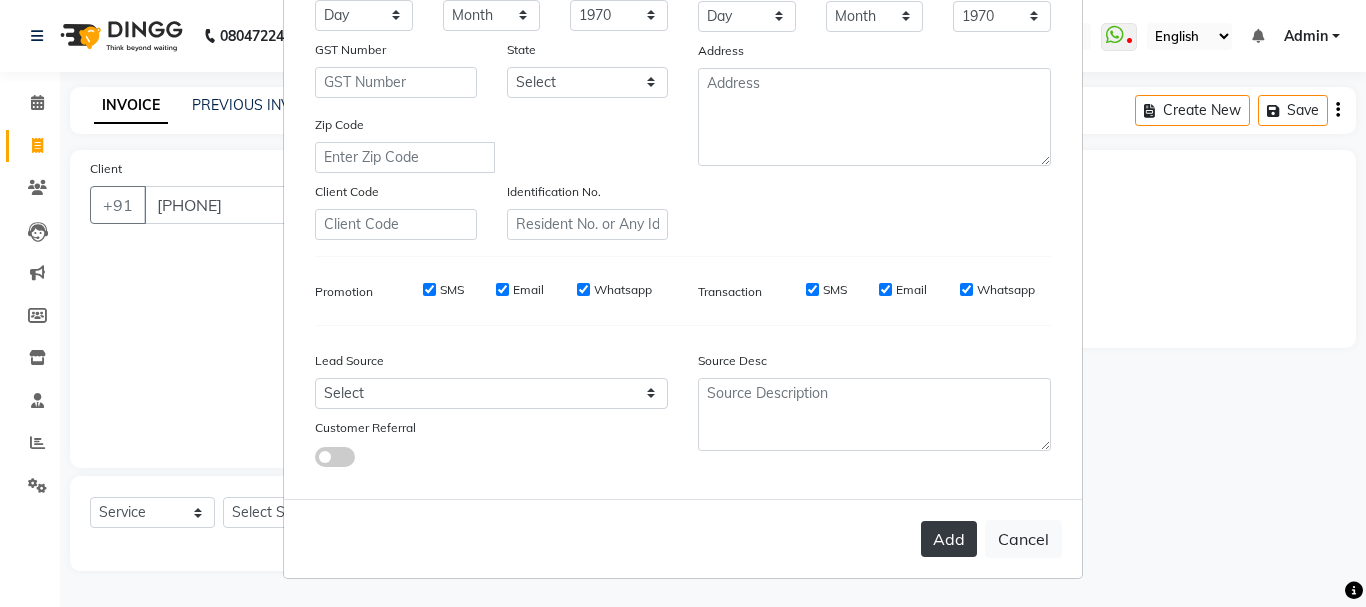 click on "Add" at bounding box center [949, 539] 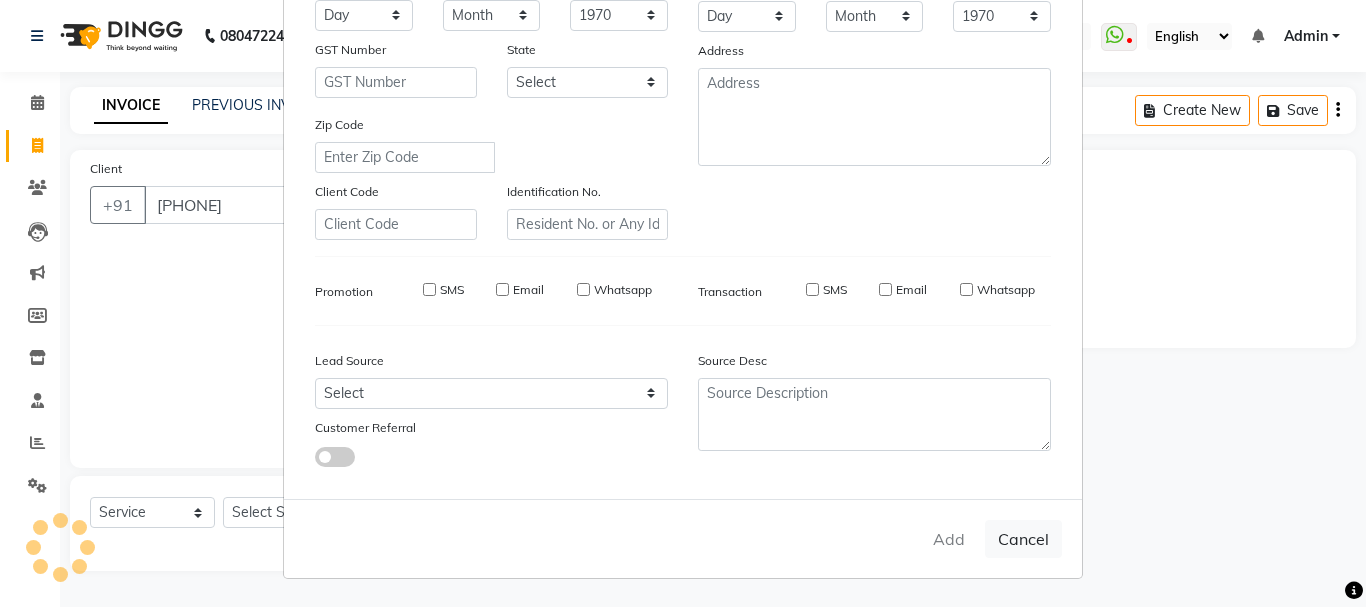 type 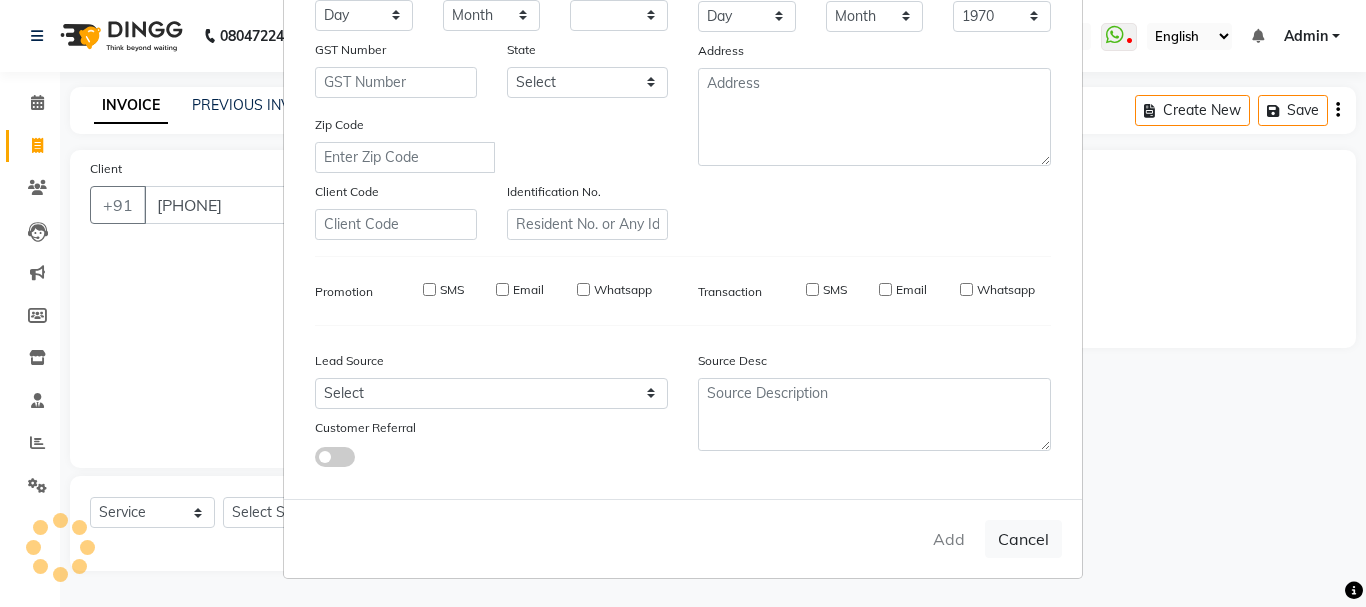 type 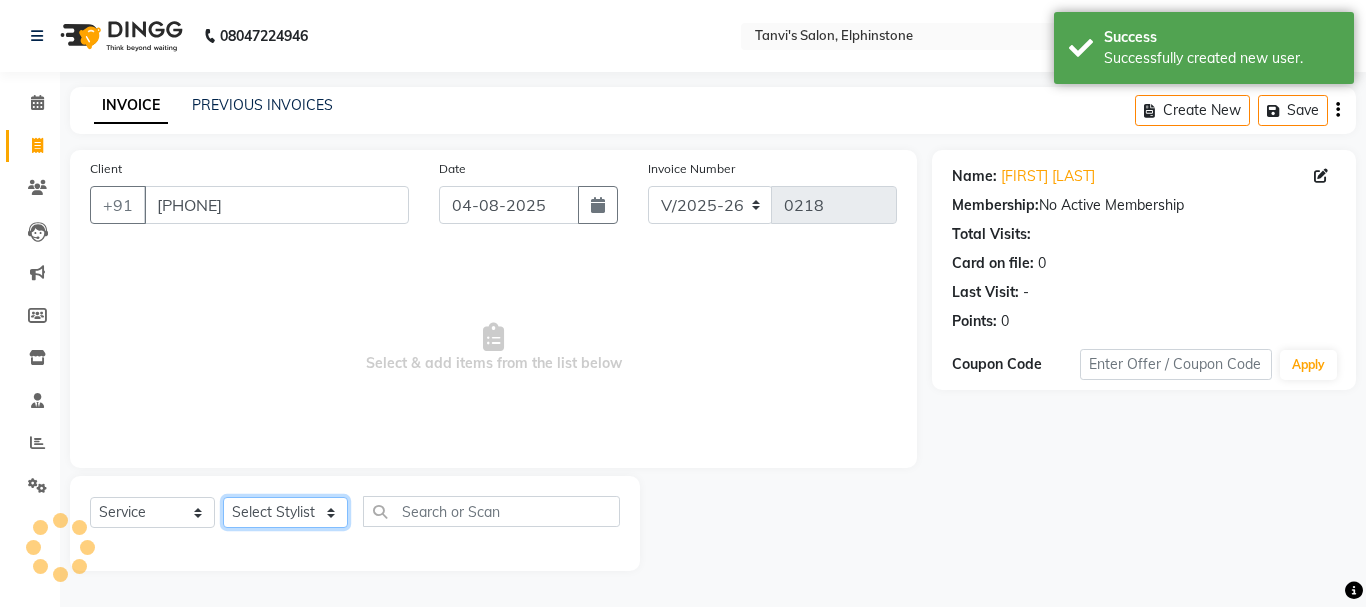 click on "Select Stylist Arpita Singh Chan Sayali Sakpal  Shraddha Tanvi Tanvi Masurkar" 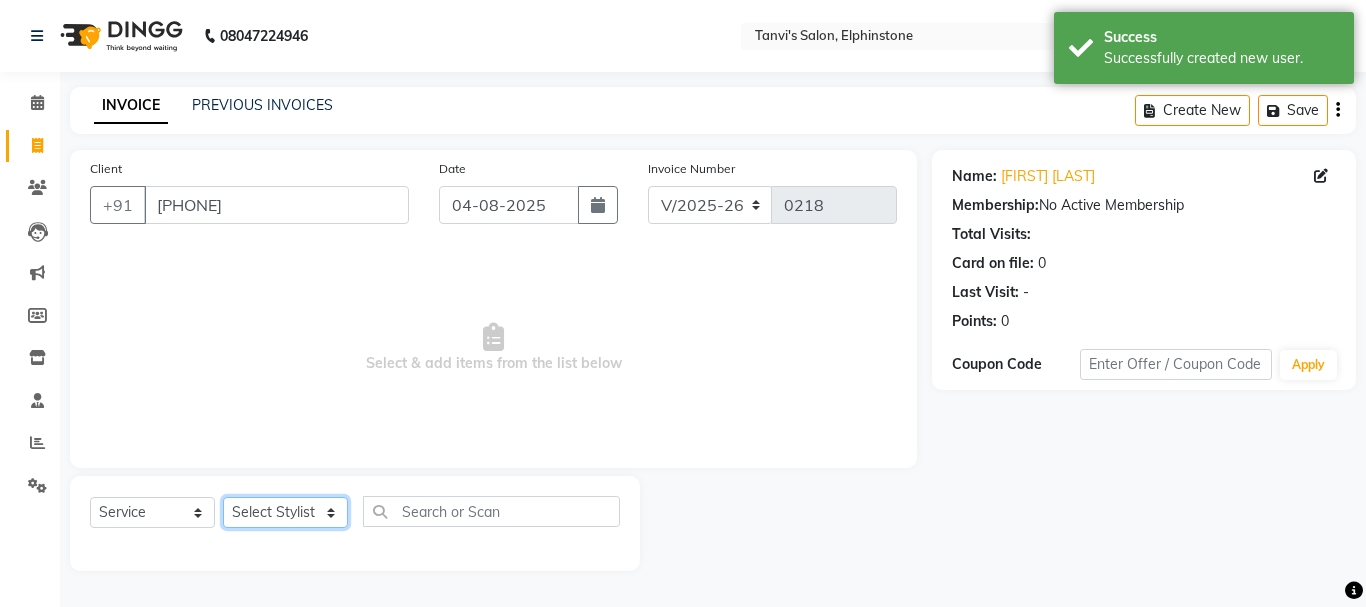 select on "78839" 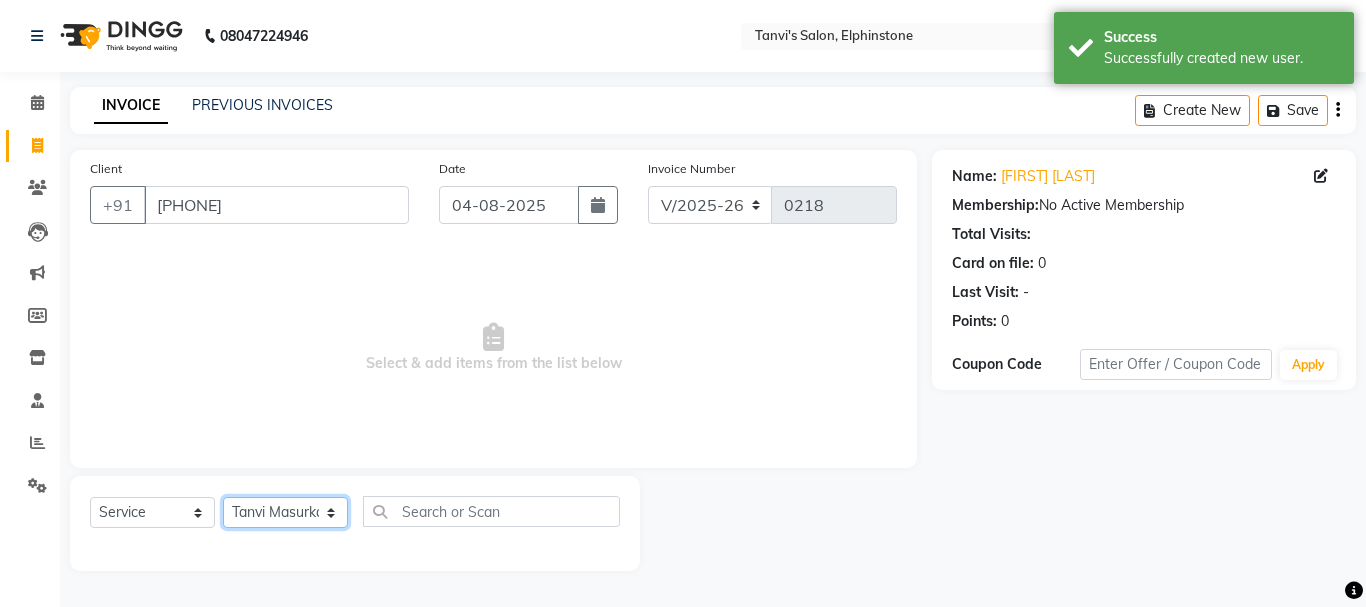 click on "Select Stylist Arpita Singh Chan Sayali Sakpal  Shraddha Tanvi Tanvi Masurkar" 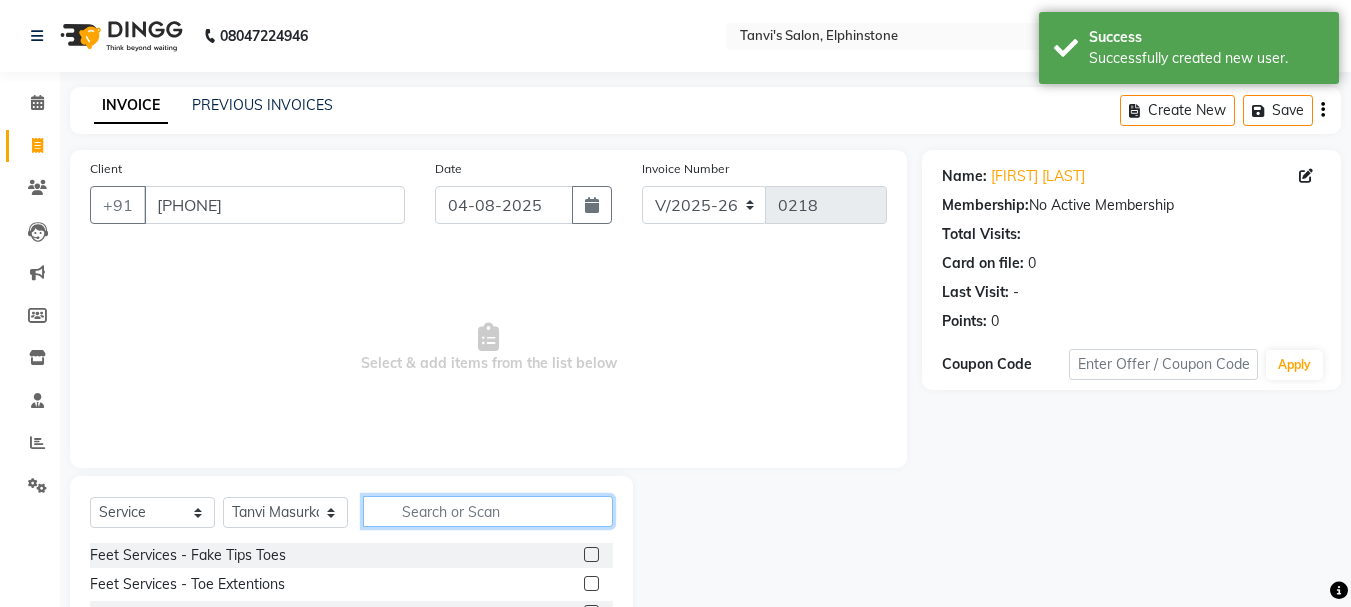 click 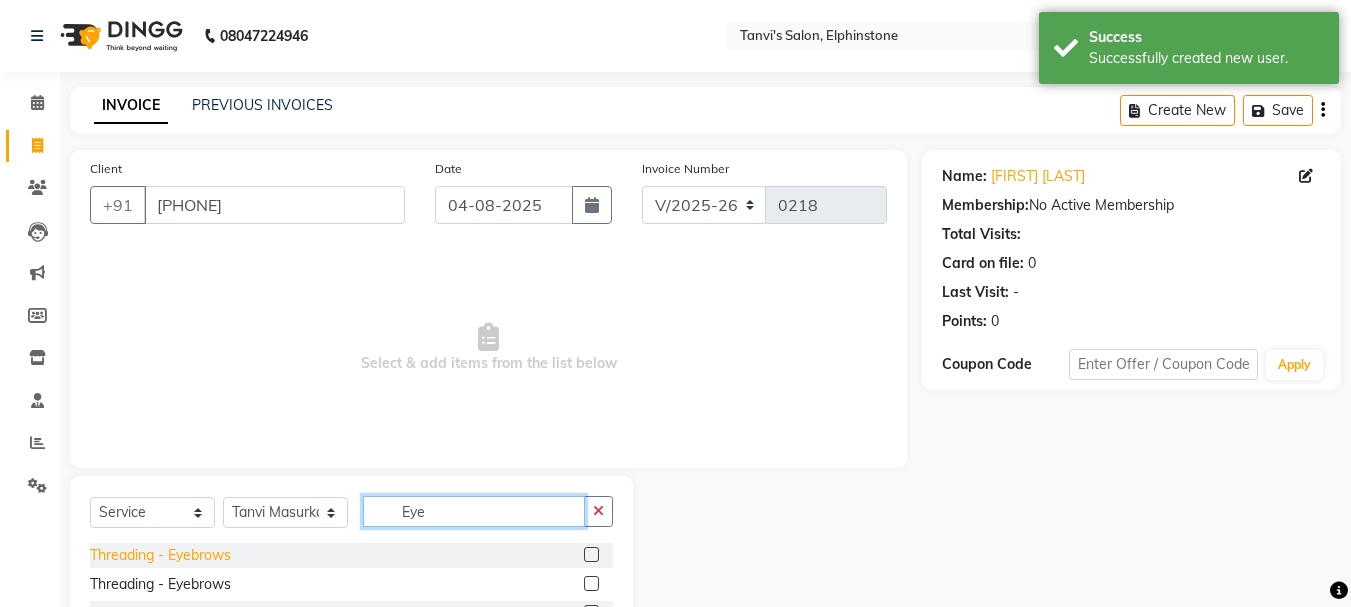 type on "Eye" 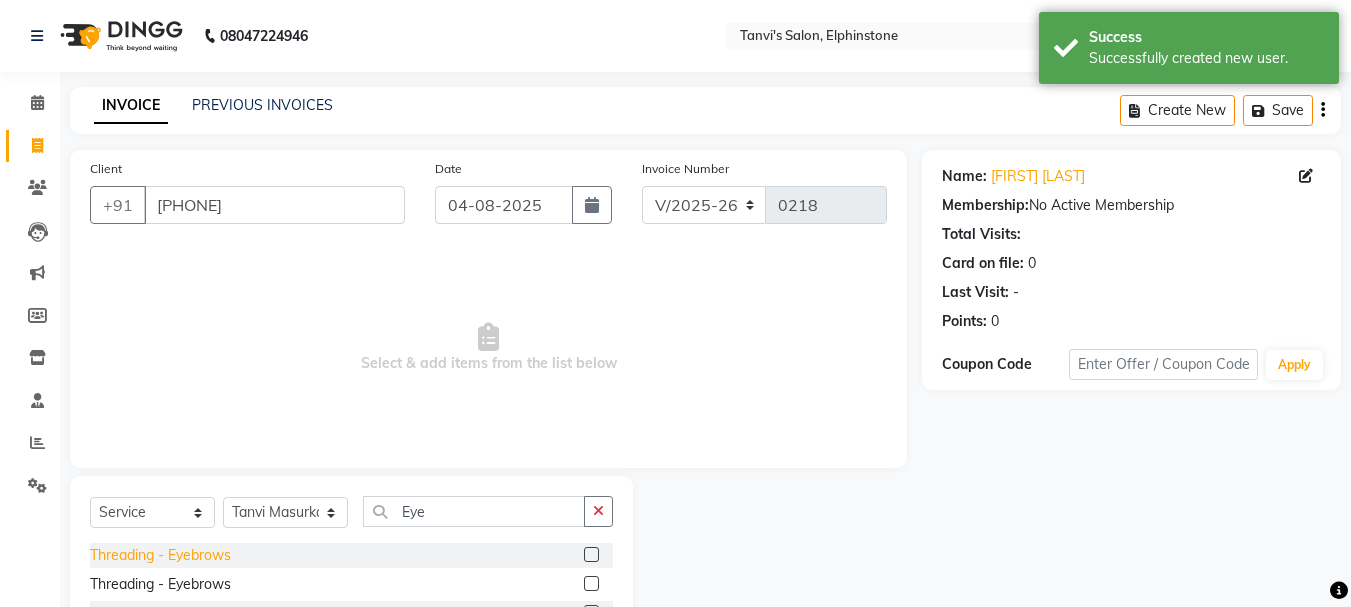 click on "Threading  - Eyebrows" 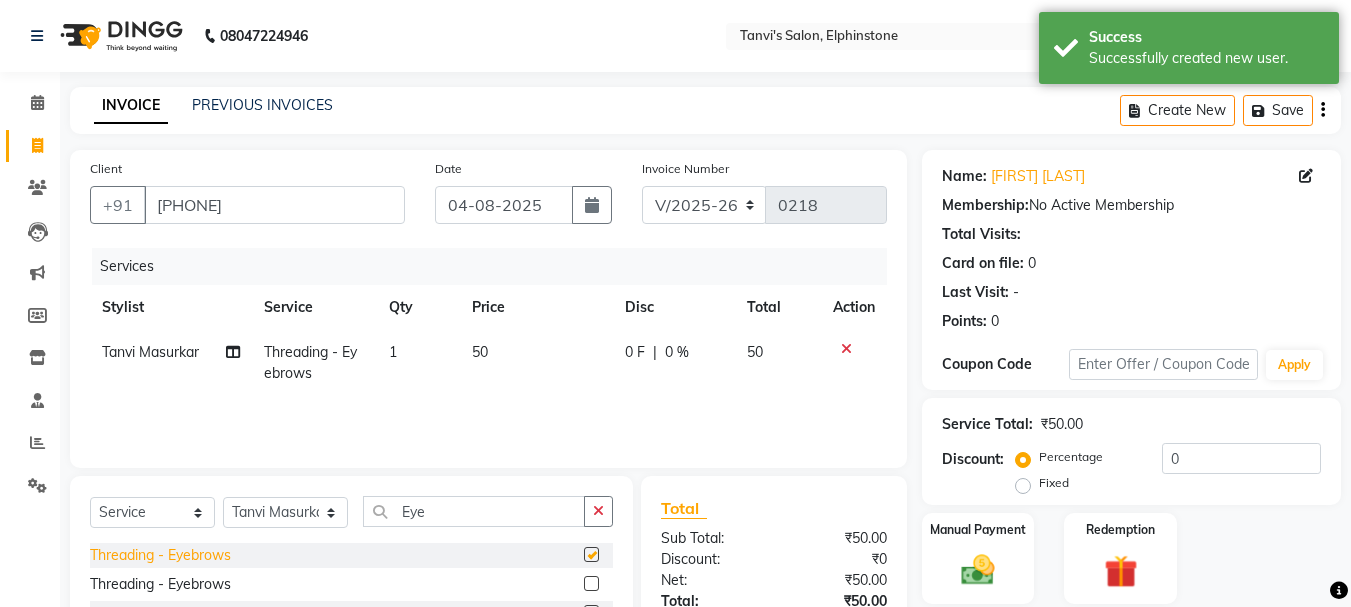 checkbox on "false" 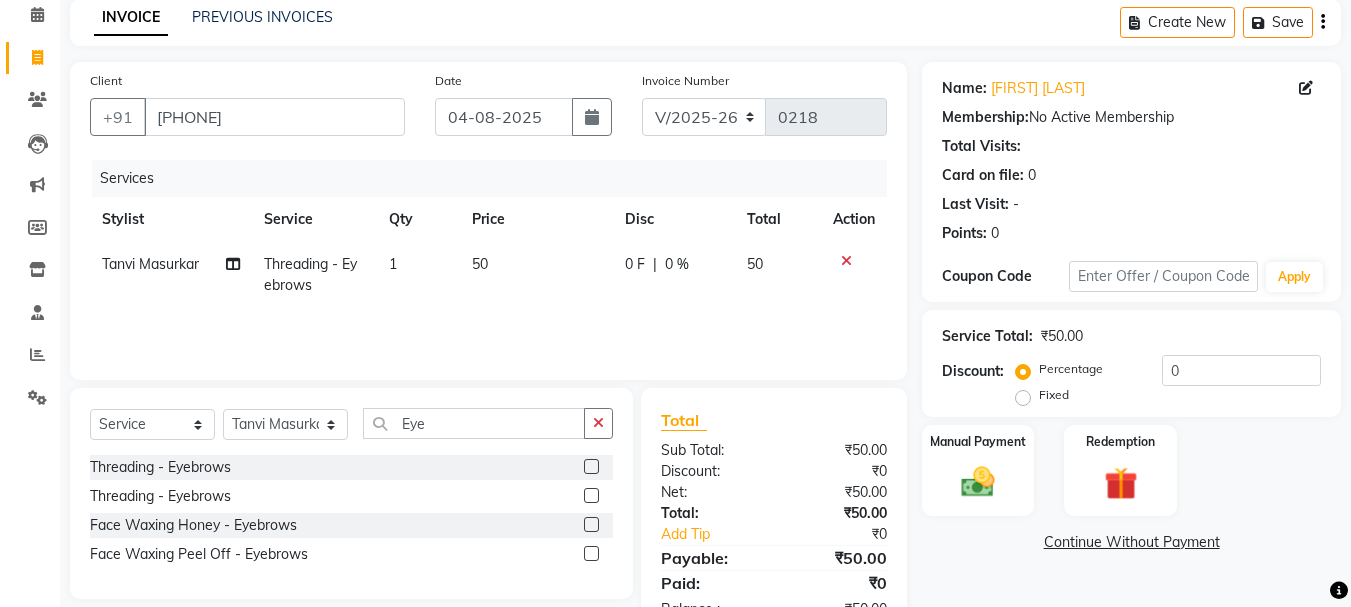 scroll, scrollTop: 151, scrollLeft: 0, axis: vertical 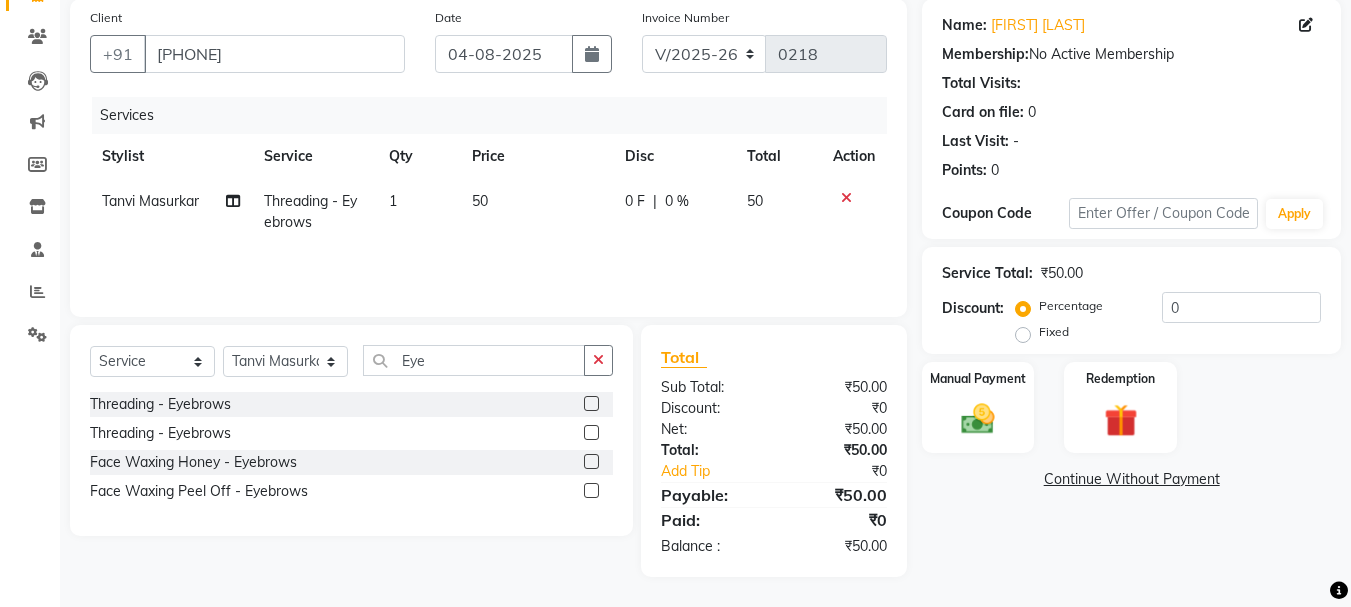 click on "Name: [FIRST] [LAST] Membership:  No Active Membership  Total Visits:   Card on file:  0 Last Visit:   - Points:   0  Coupon Code Apply Service Total:  ₹50.00  Discount:  Percentage   Fixed  0 Manual Payment Redemption  Continue Without Payment" 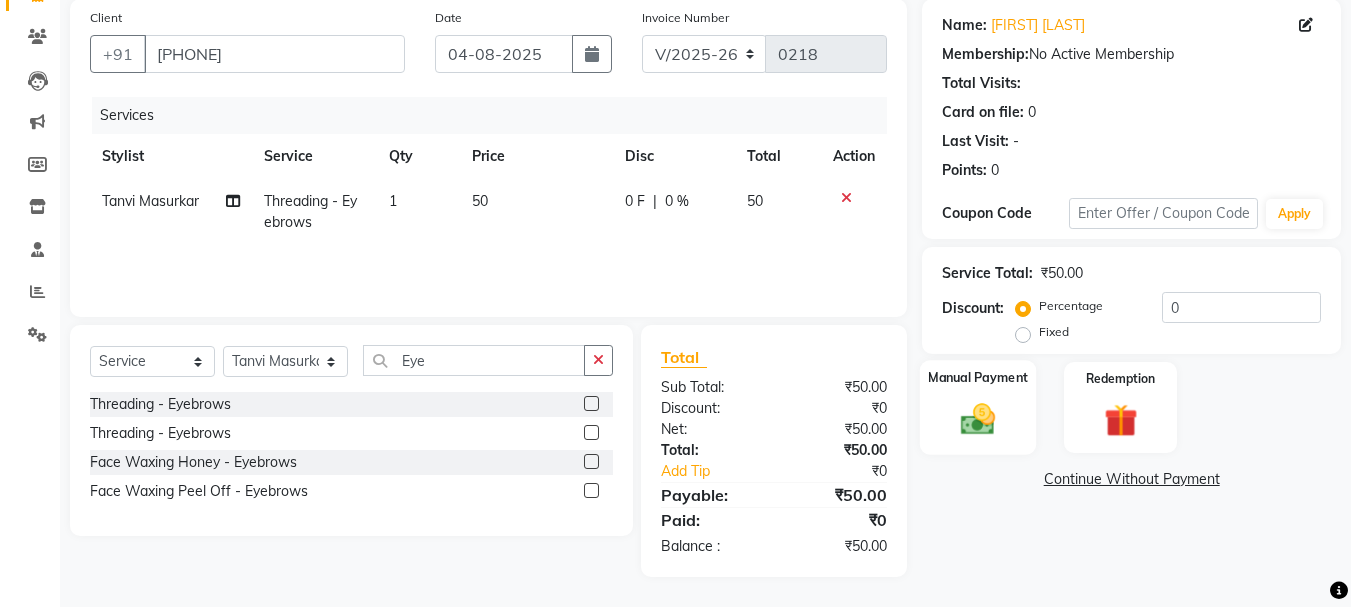 click 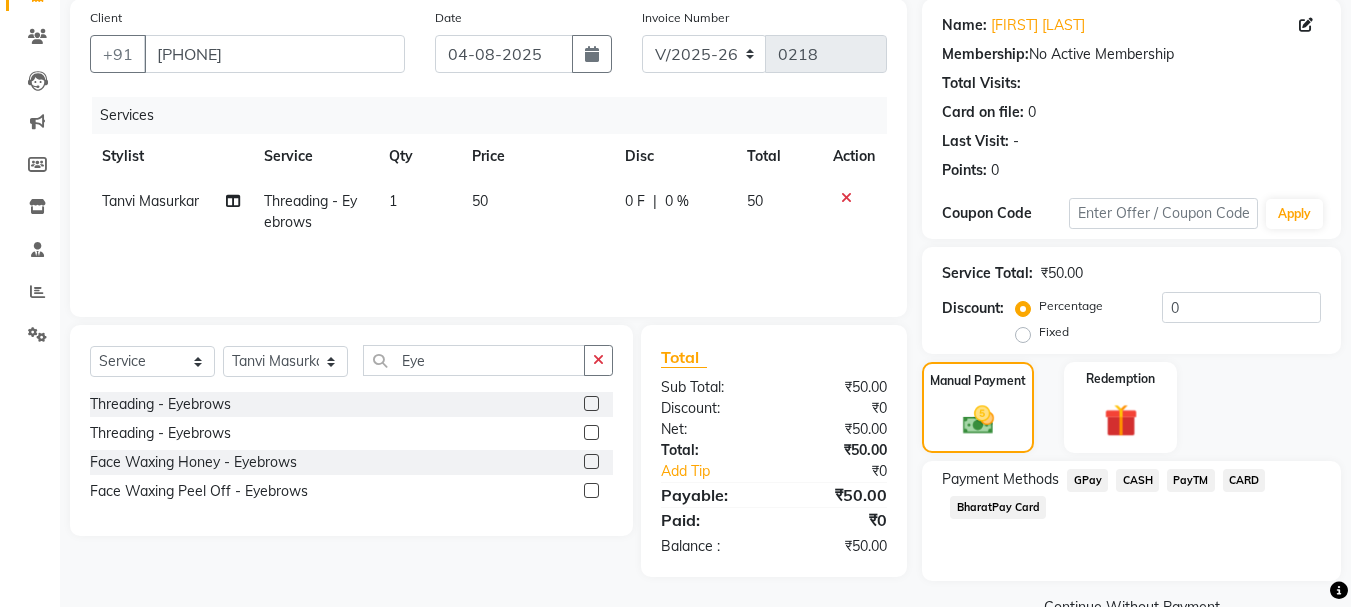 scroll, scrollTop: 196, scrollLeft: 0, axis: vertical 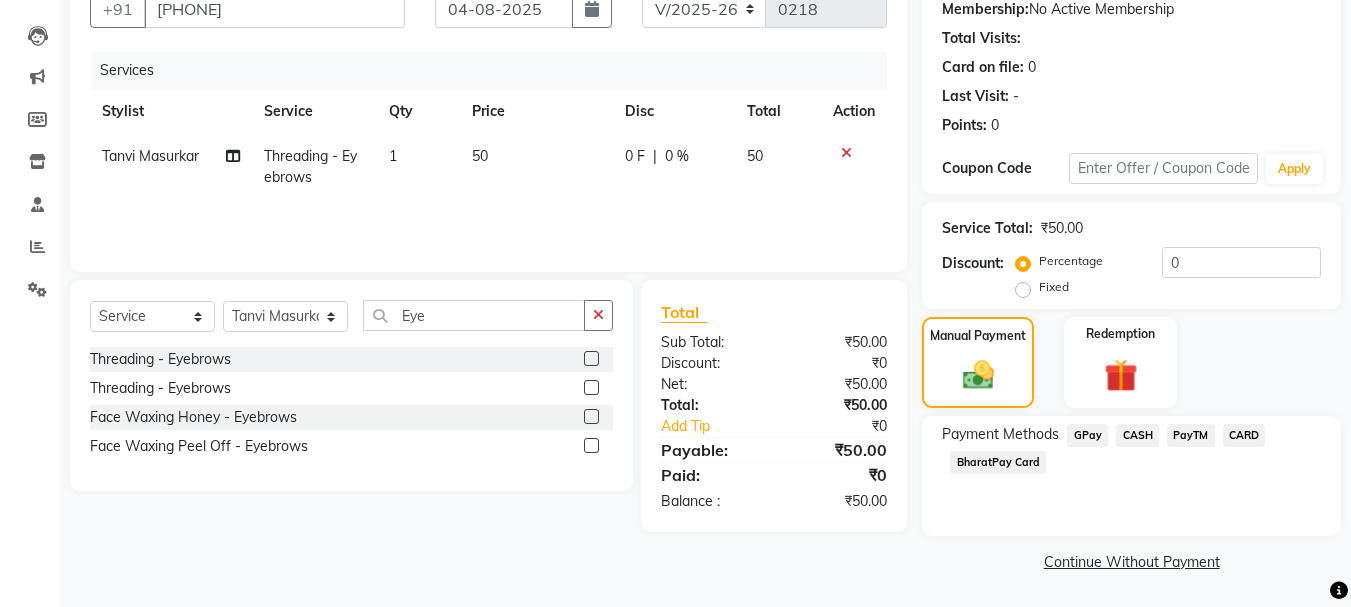 click on "GPay" 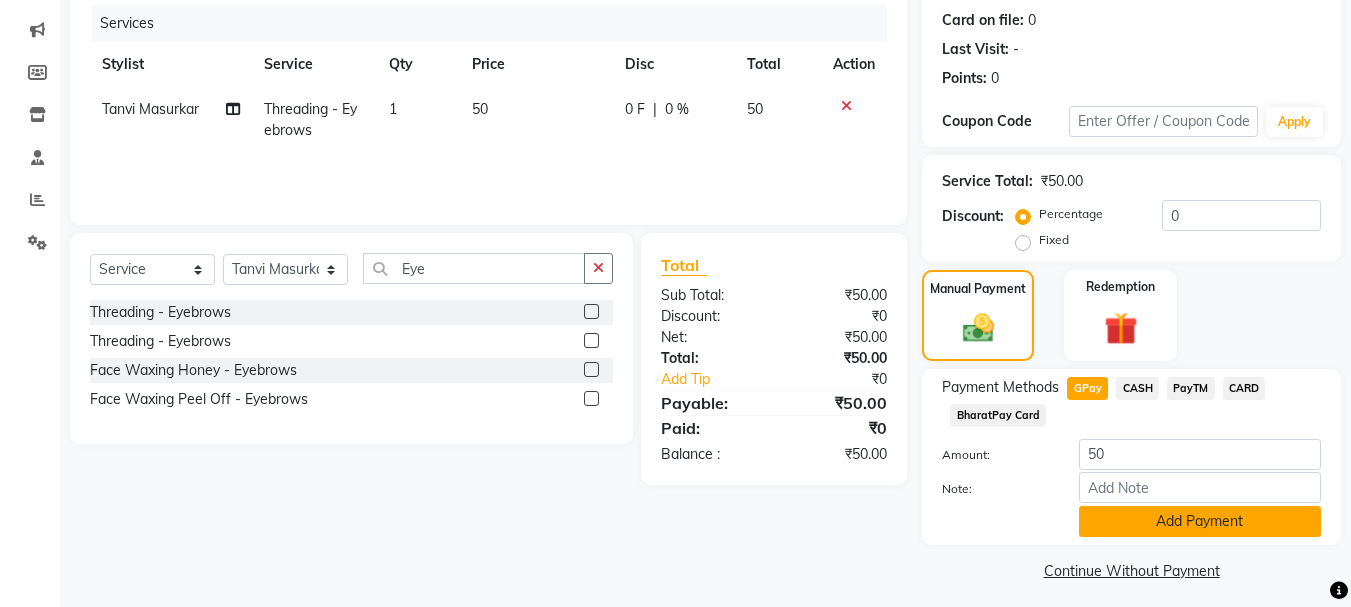 scroll, scrollTop: 252, scrollLeft: 0, axis: vertical 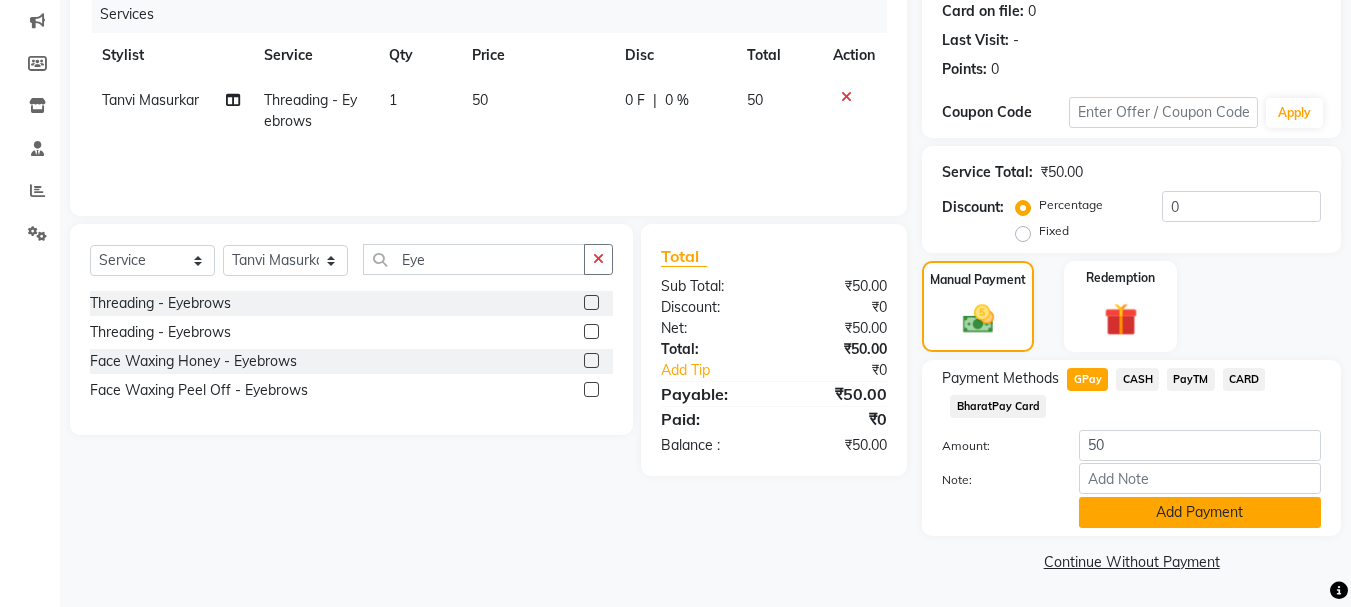 click on "Add Payment" 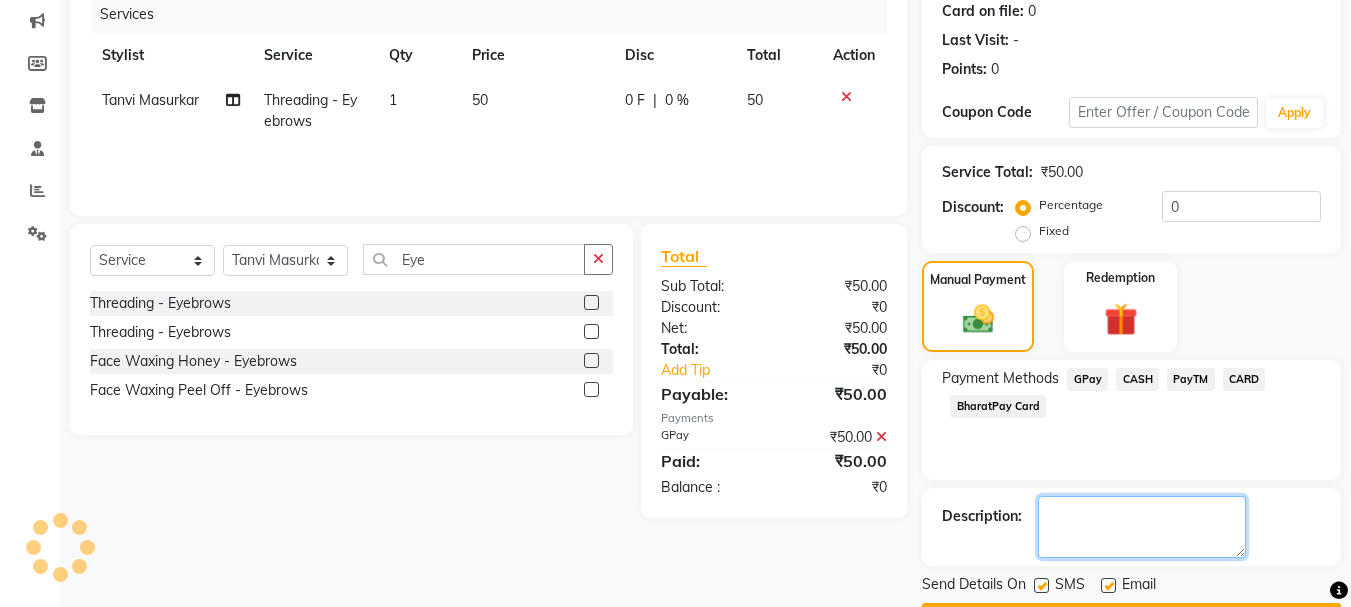 click 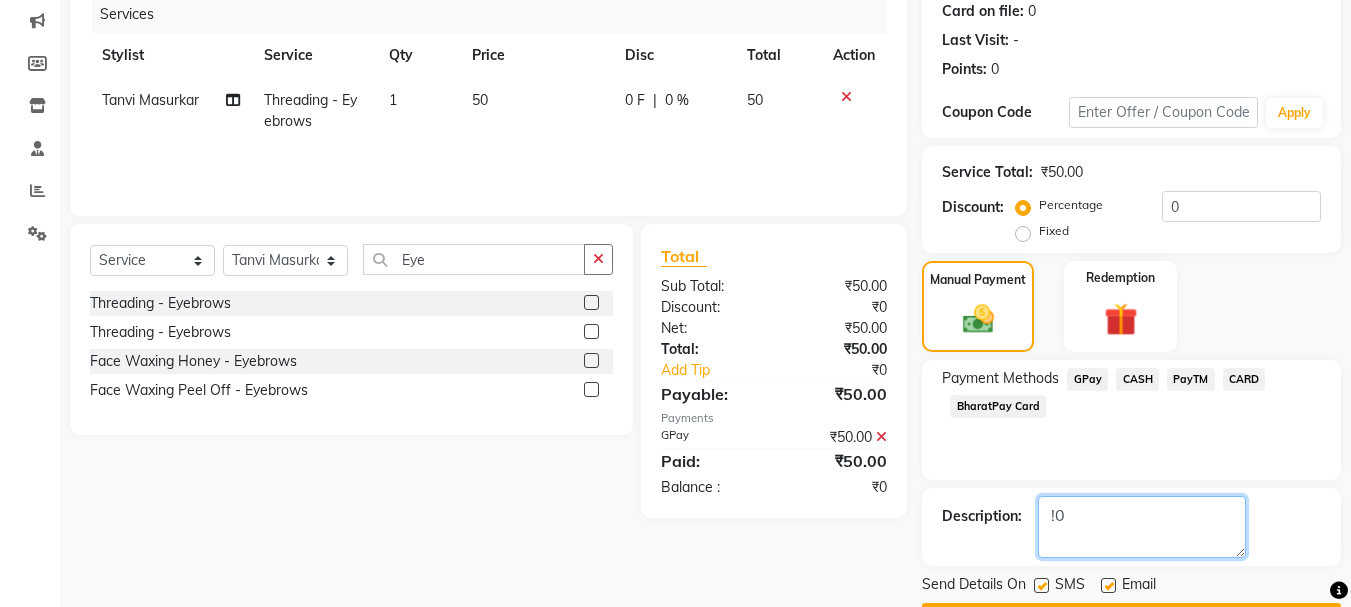 type on "!" 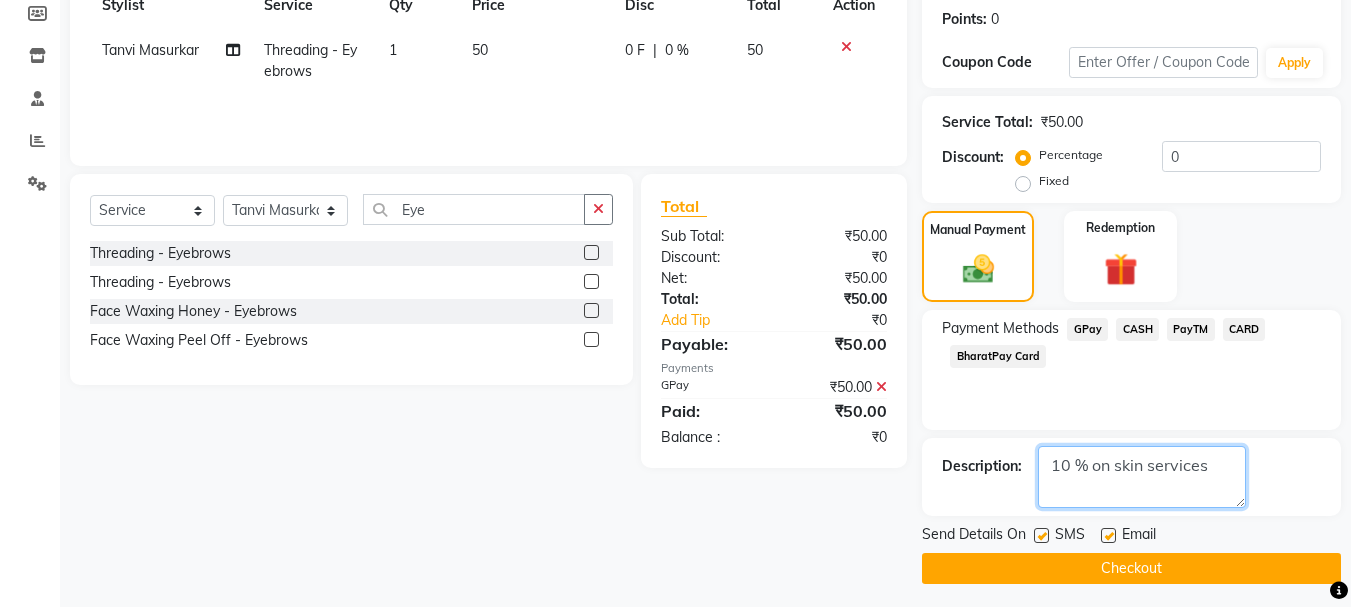 scroll, scrollTop: 309, scrollLeft: 0, axis: vertical 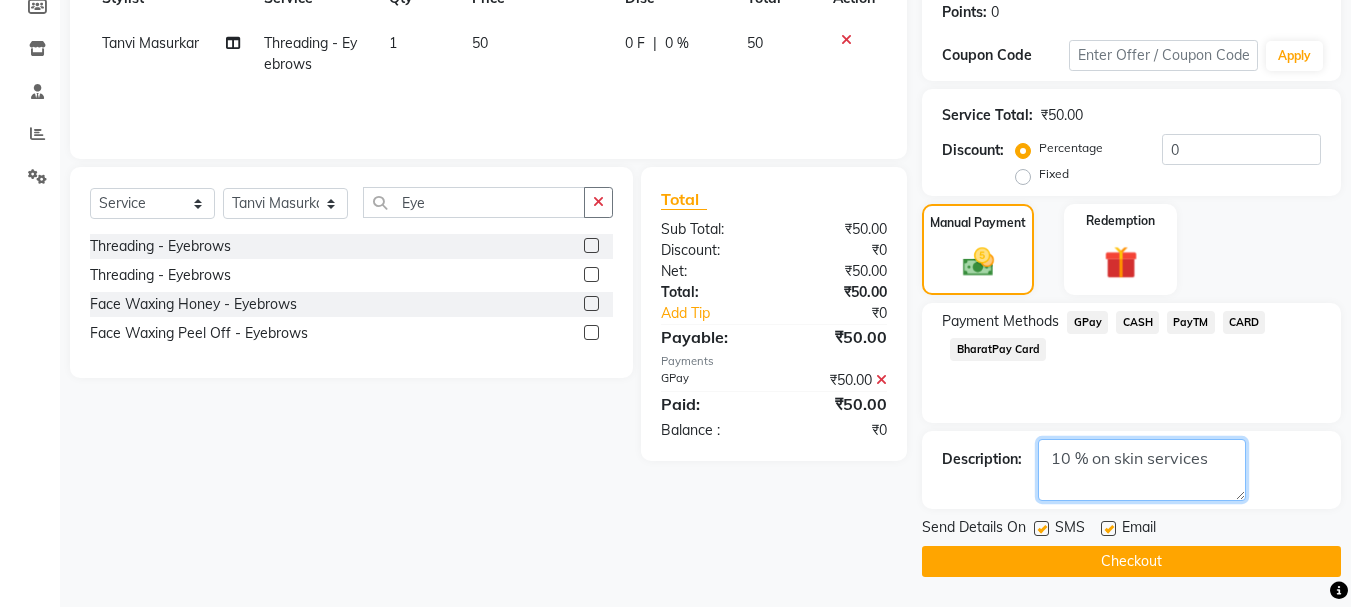 type on "10 % on skin services" 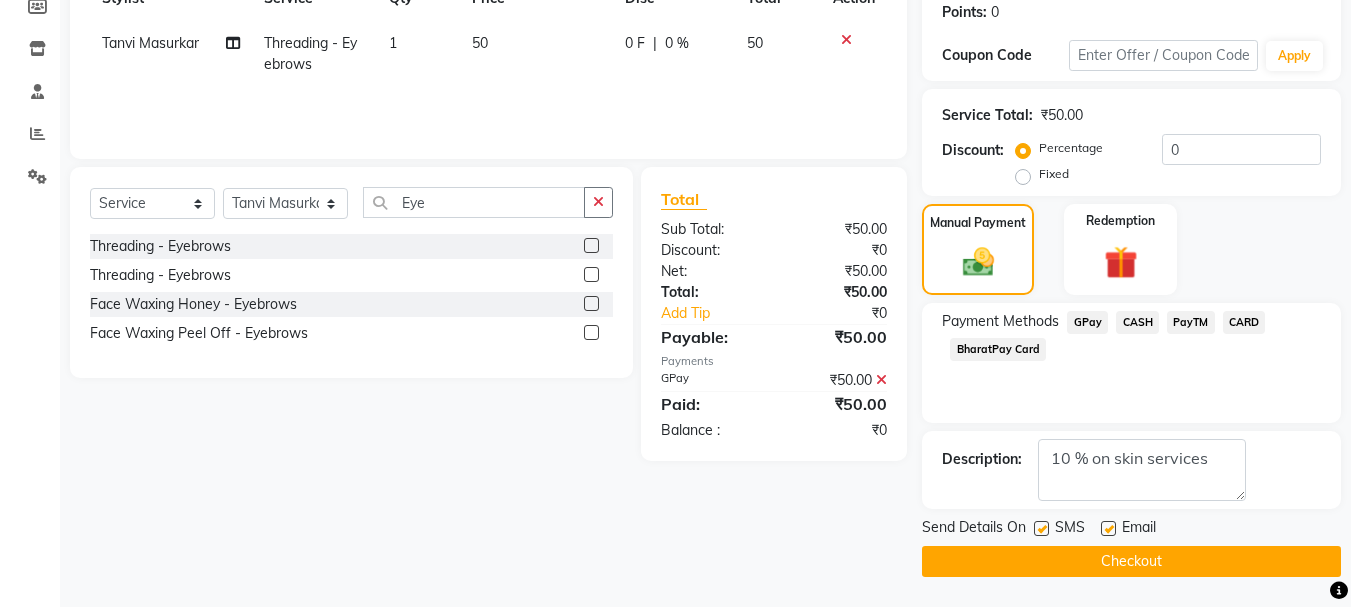 click on "Checkout" 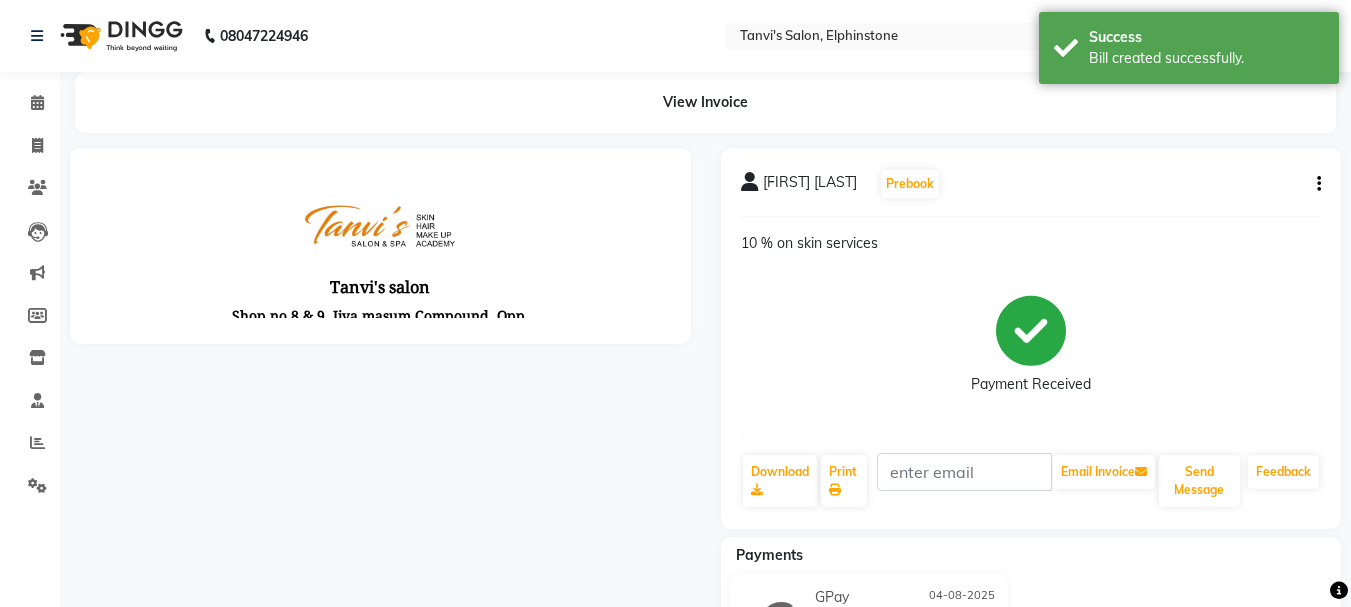 scroll, scrollTop: 0, scrollLeft: 0, axis: both 